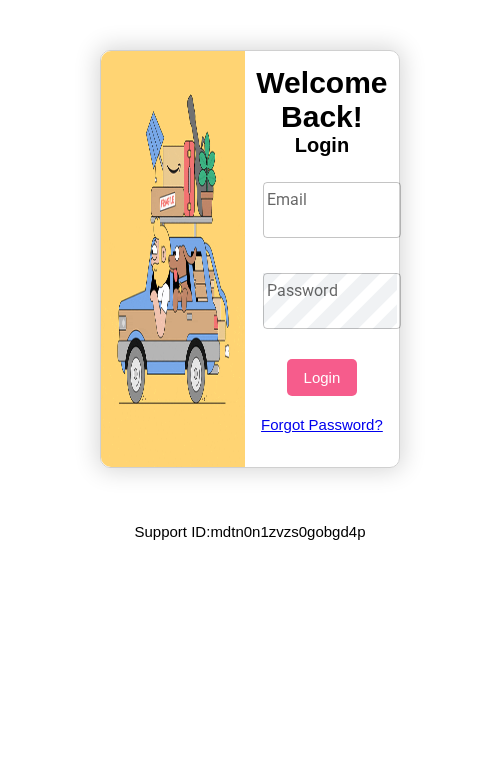 scroll, scrollTop: 0, scrollLeft: 0, axis: both 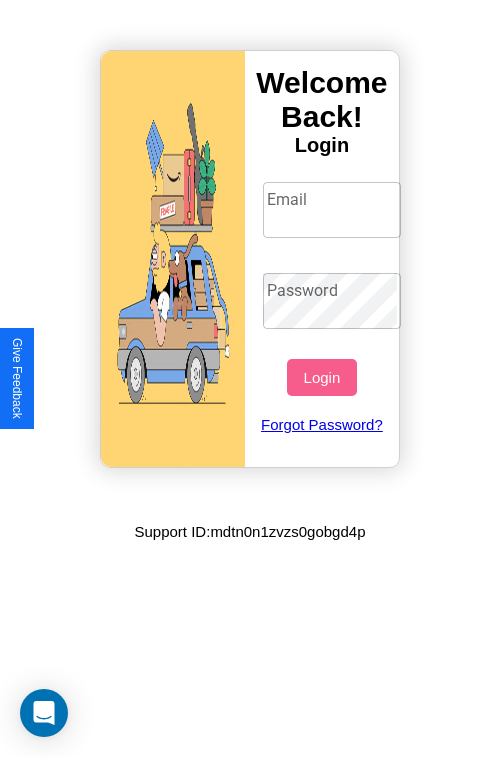 click on "Email" at bounding box center [332, 210] 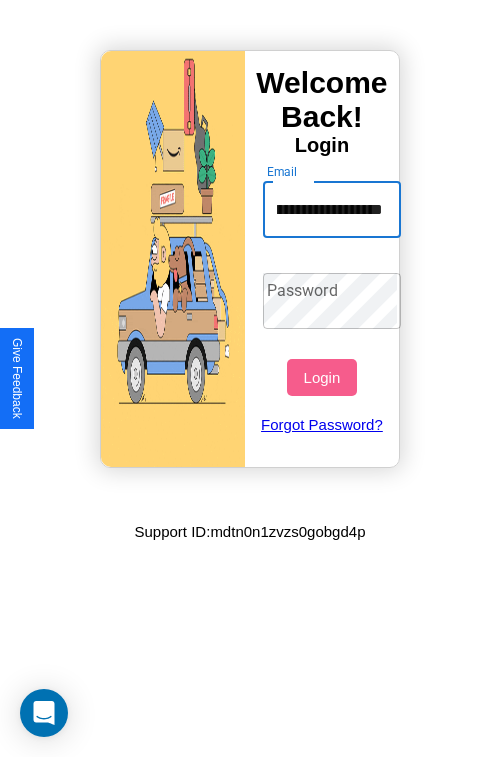 scroll, scrollTop: 0, scrollLeft: 83, axis: horizontal 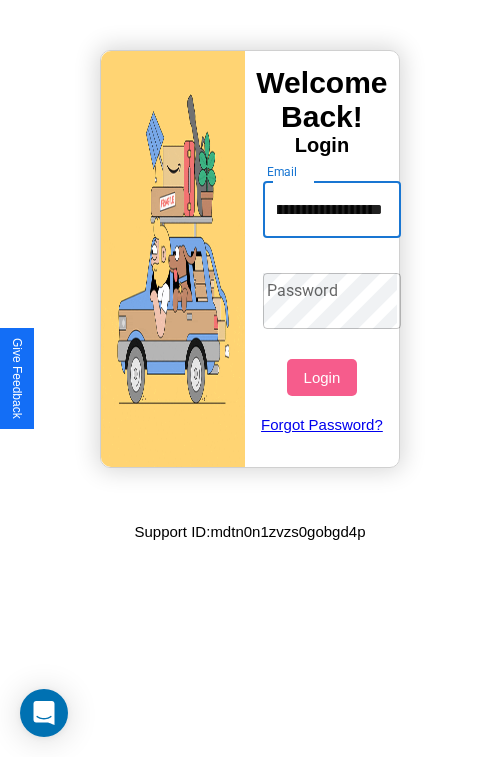 type on "**********" 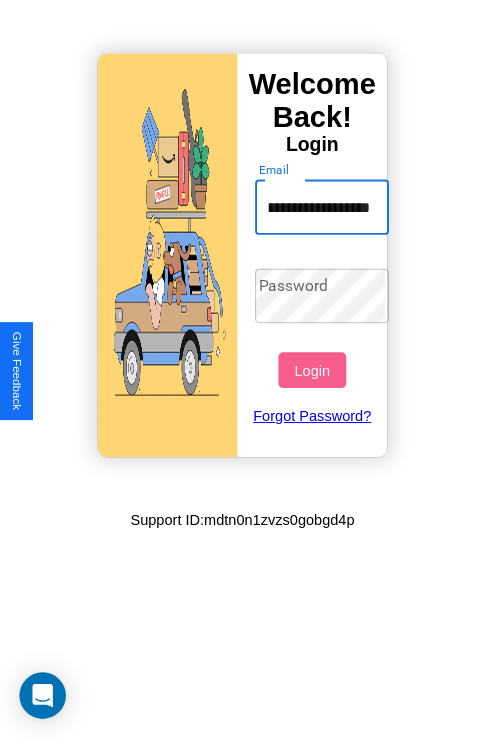 scroll, scrollTop: 0, scrollLeft: 0, axis: both 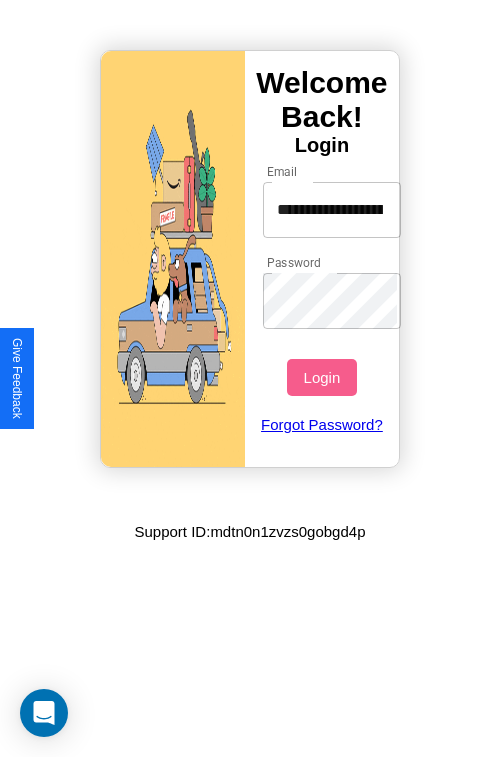 click on "Login" at bounding box center [321, 377] 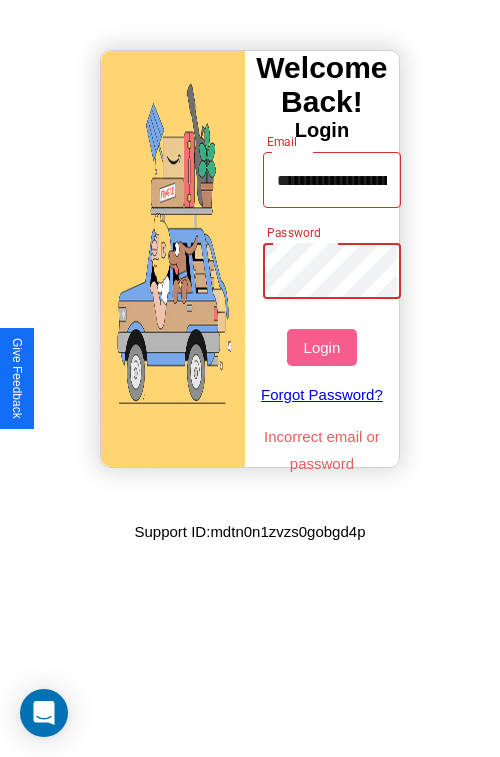click on "Login" at bounding box center (321, 347) 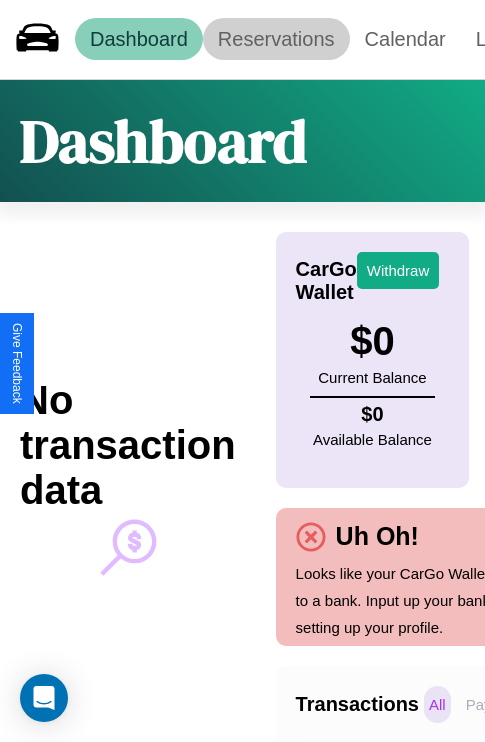 click on "Reservations" at bounding box center (276, 39) 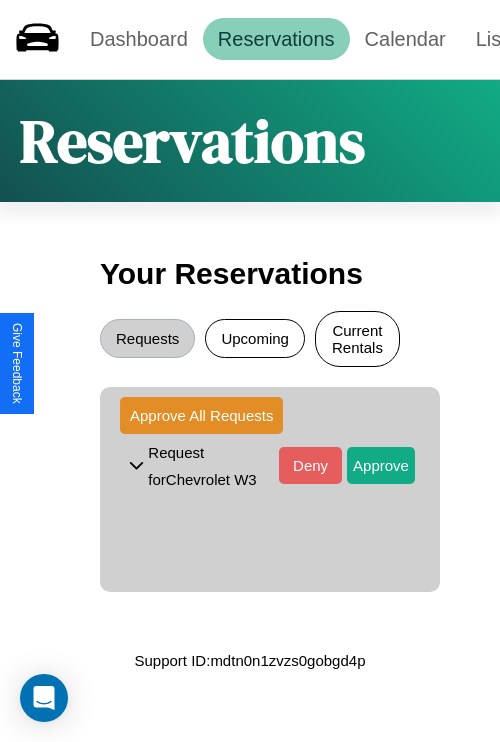 click on "Current Rentals" at bounding box center (357, 339) 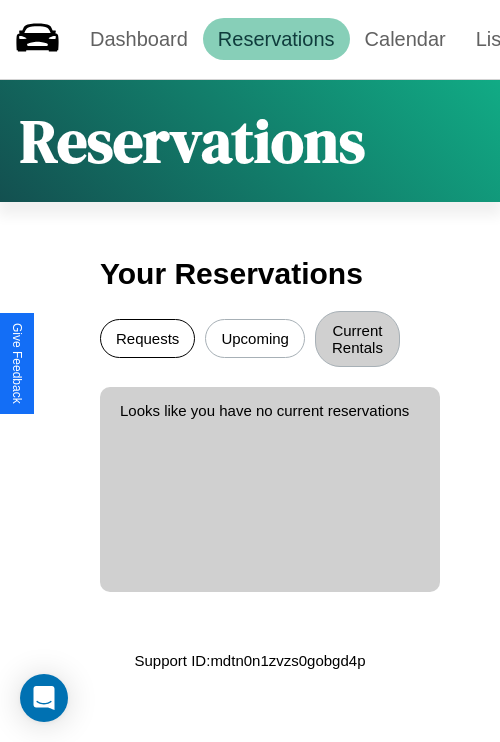 click on "Requests" at bounding box center (147, 338) 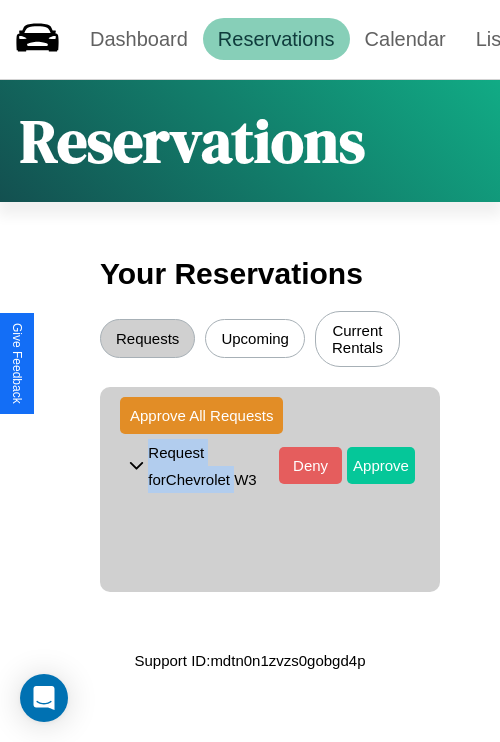 click on "Approve" at bounding box center [381, 465] 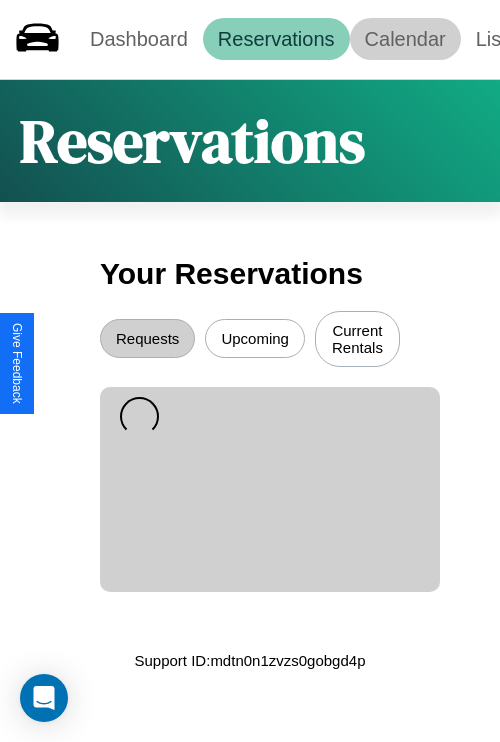 click on "Calendar" at bounding box center [405, 39] 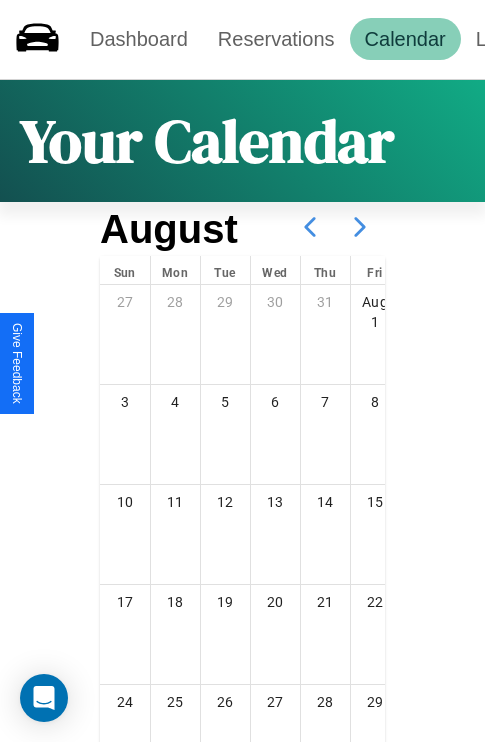 click 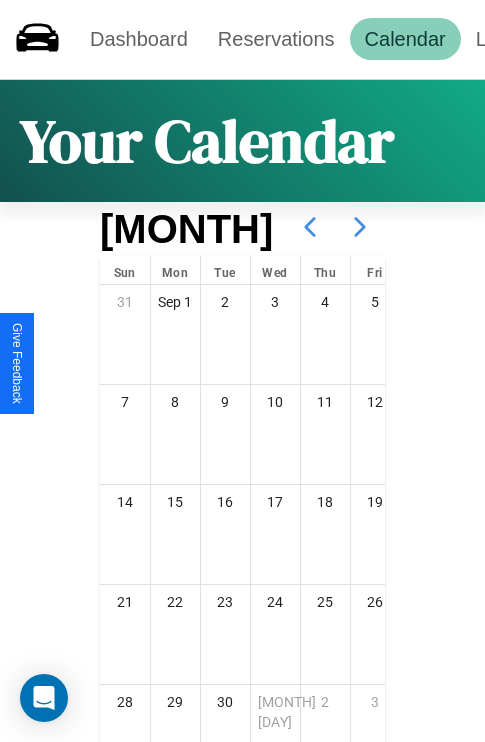 click 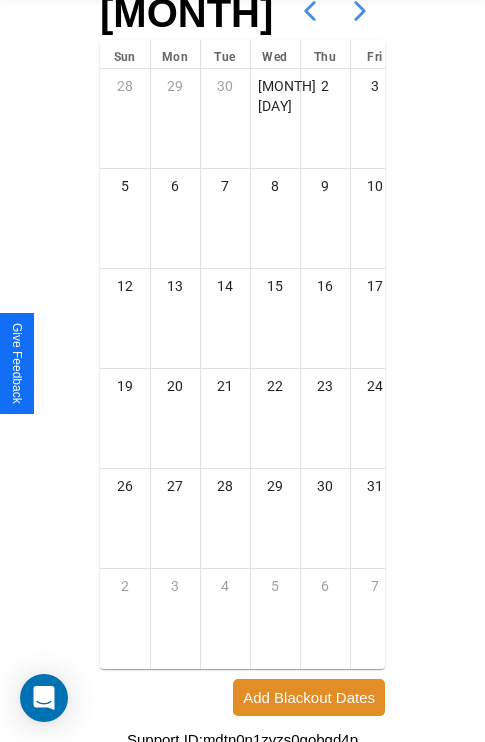 scroll, scrollTop: 242, scrollLeft: 0, axis: vertical 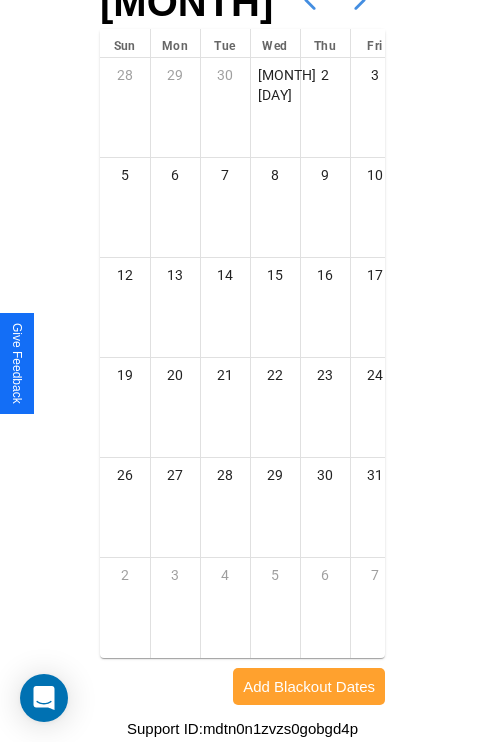 click on "Add Blackout Dates" at bounding box center (309, 686) 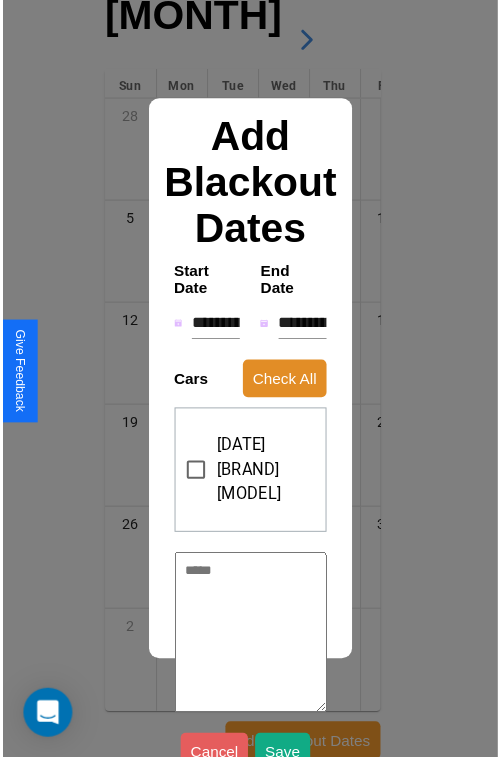 scroll, scrollTop: 227, scrollLeft: 0, axis: vertical 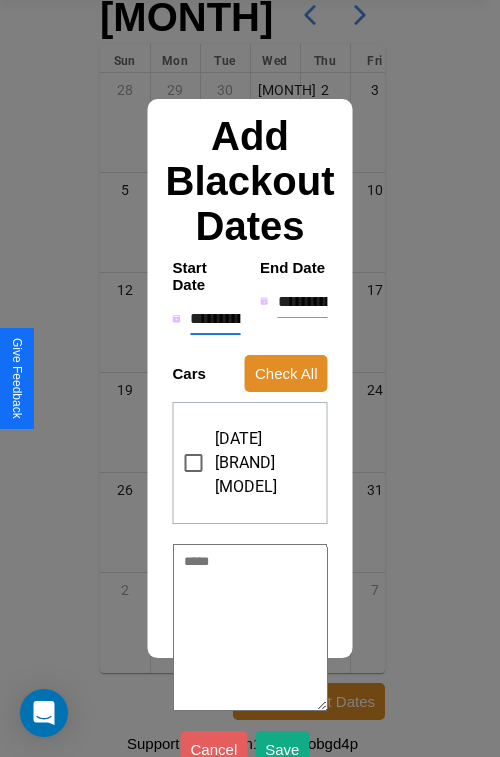 click on "**********" at bounding box center (215, 319) 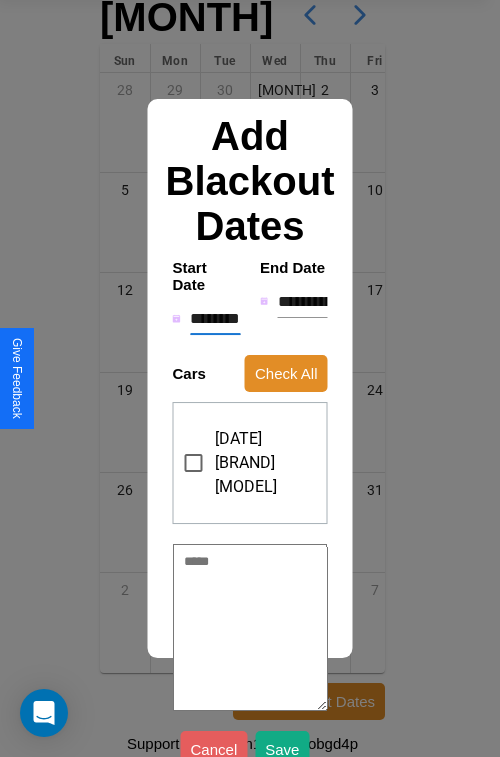 type on "*" 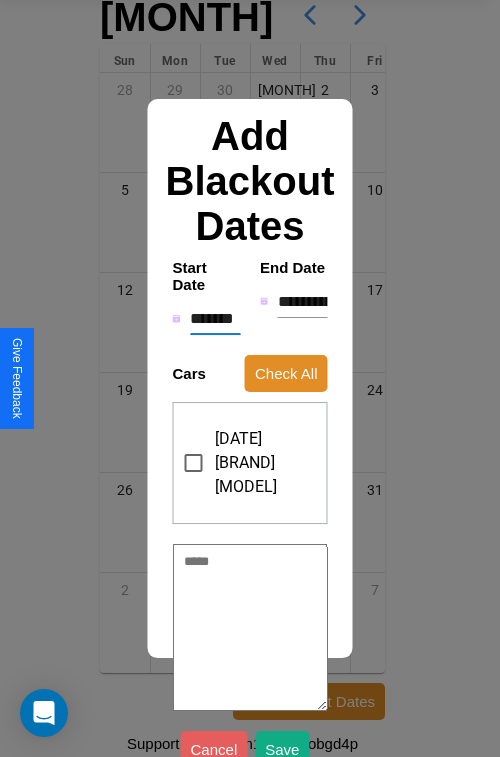type on "*" 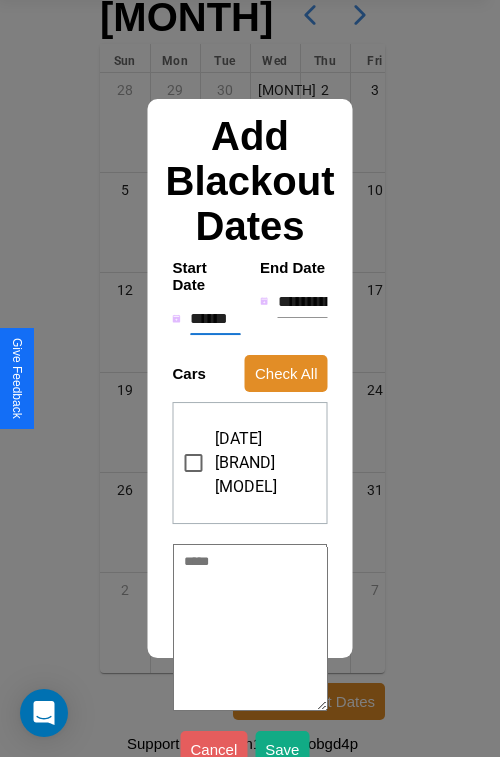type on "*" 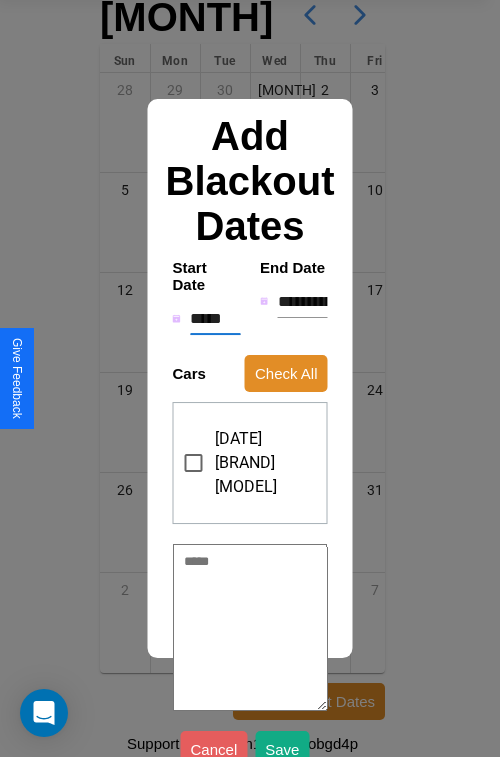 type on "*" 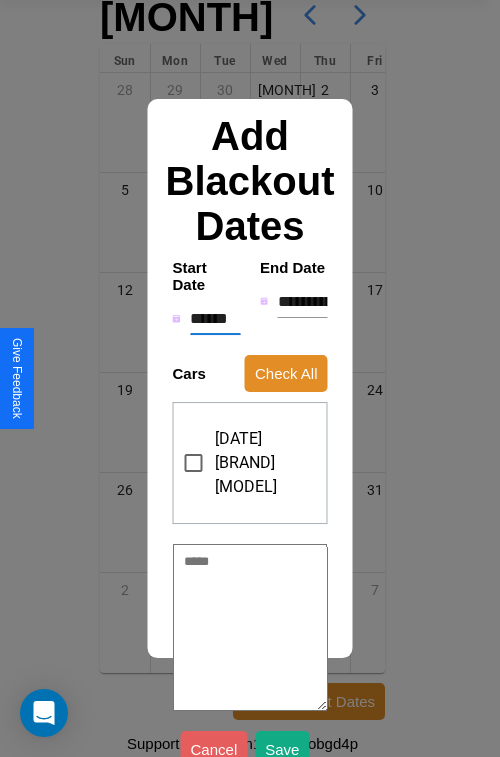 type on "*" 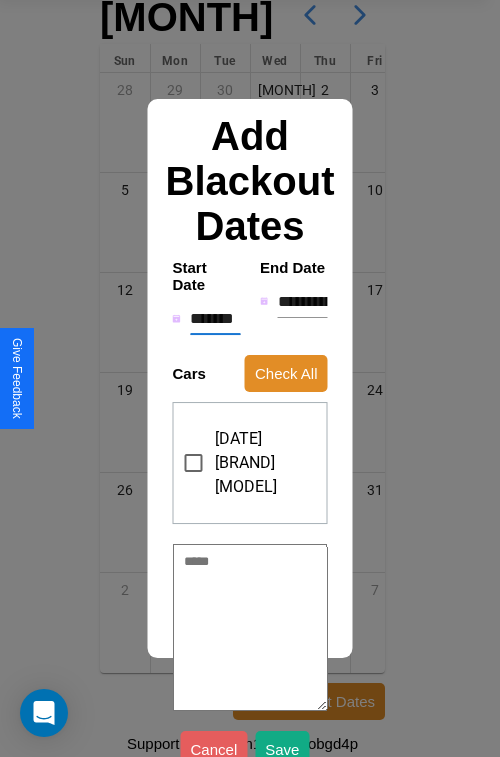 type on "*" 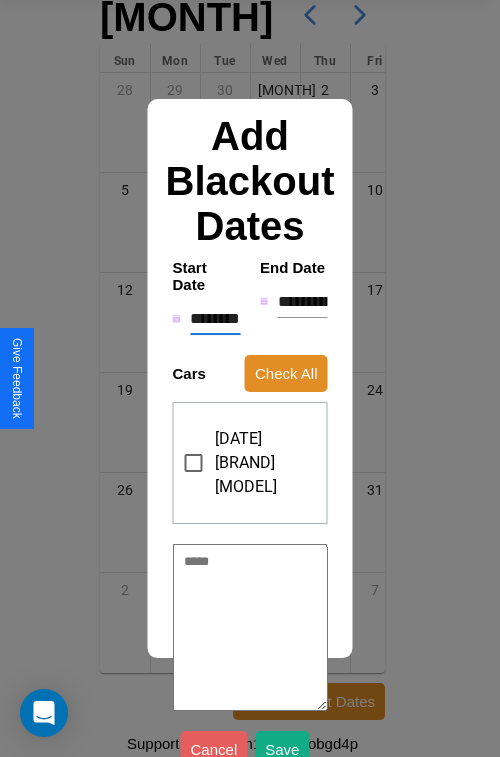 type on "*" 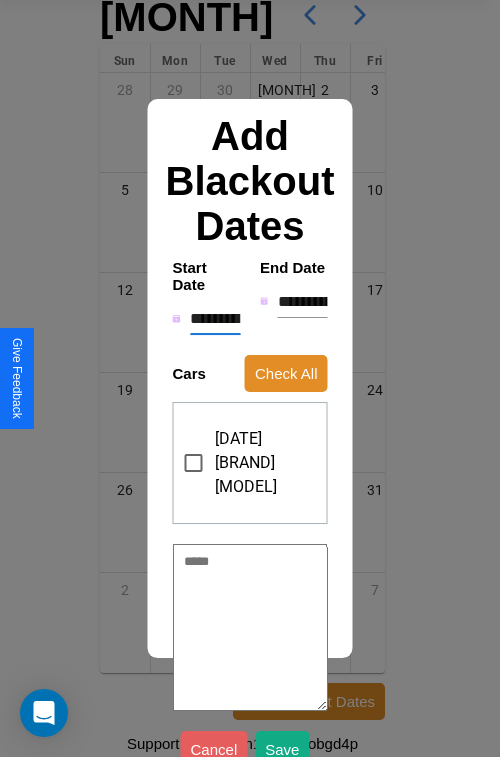 type on "*" 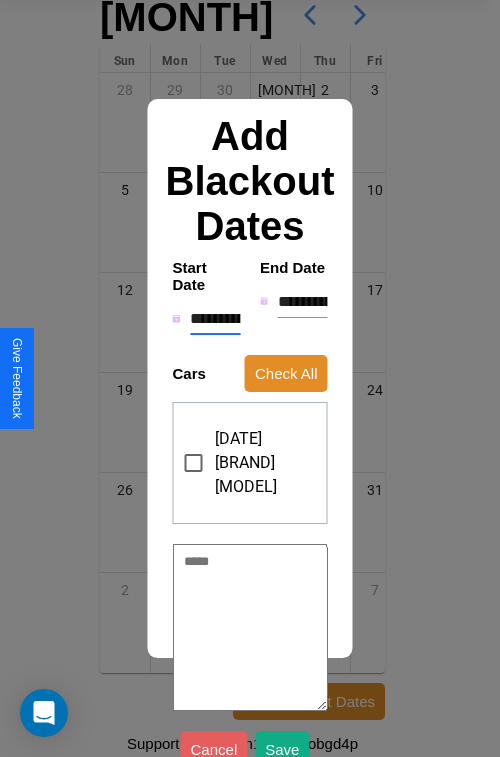 type on "*" 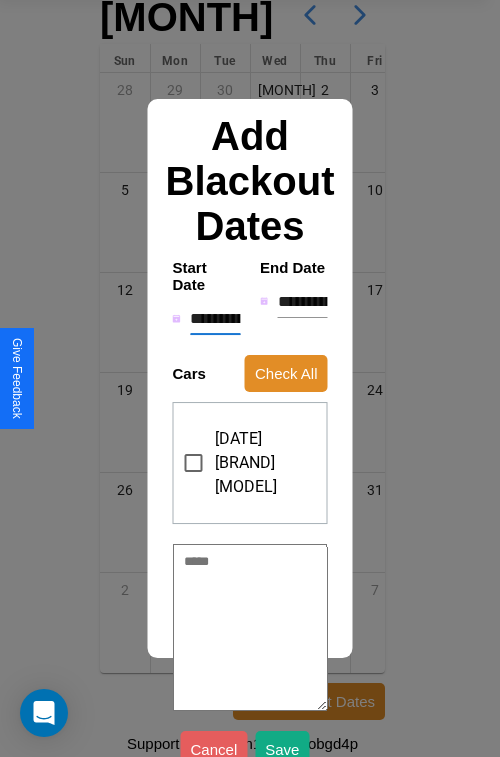 type on "*" 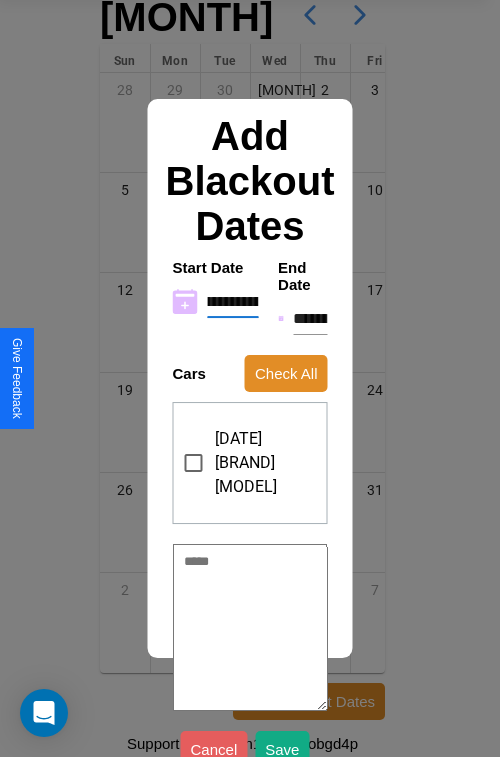 type on "**********" 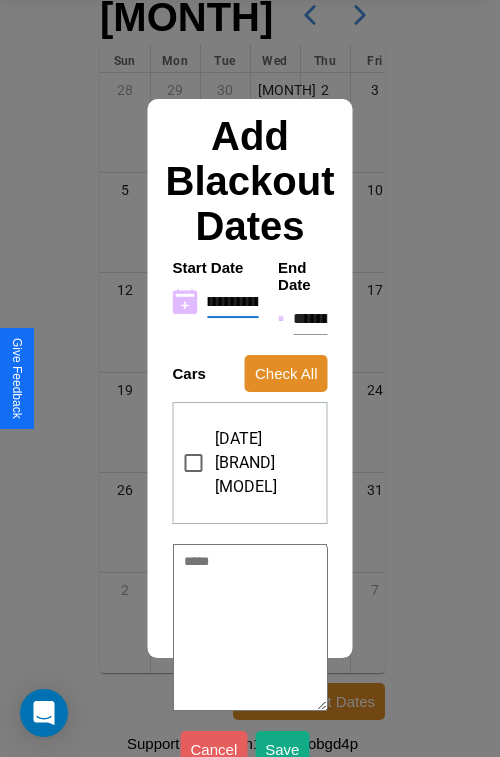 type on "*" 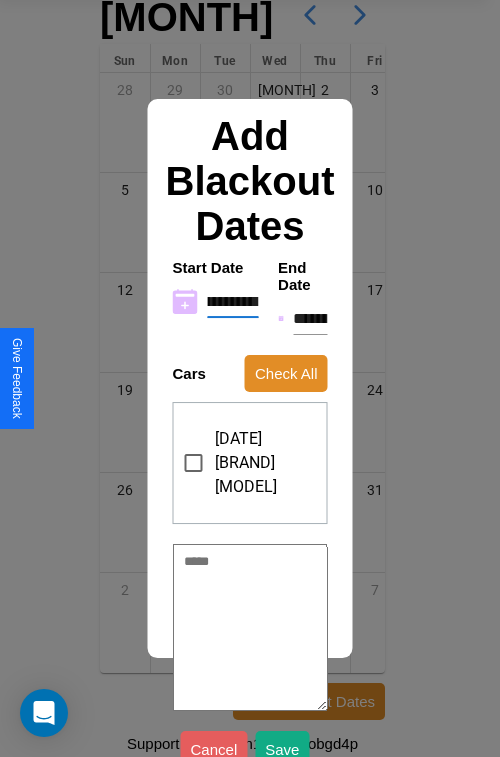 type on "**********" 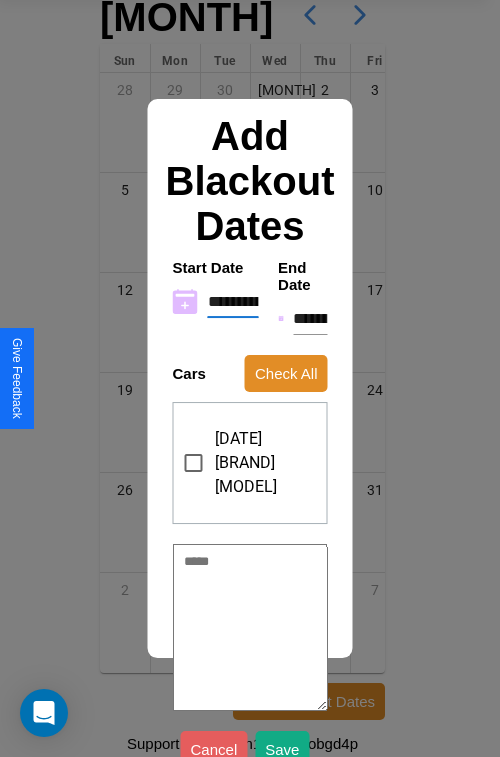 click on "**********" at bounding box center (310, 319) 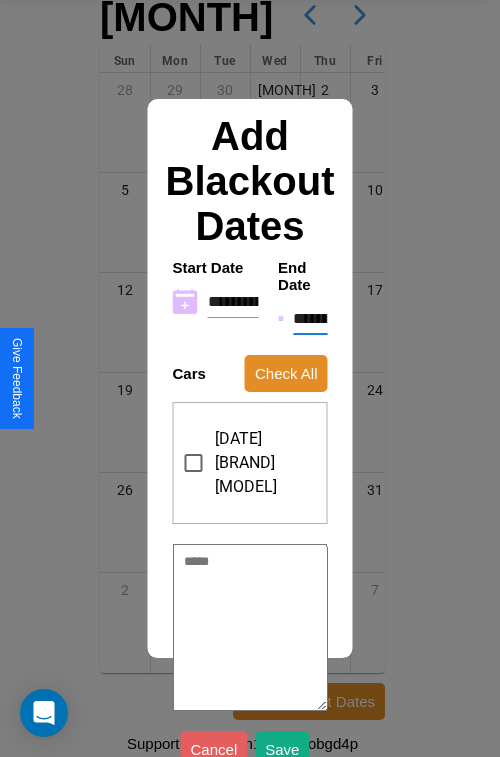 type on "********" 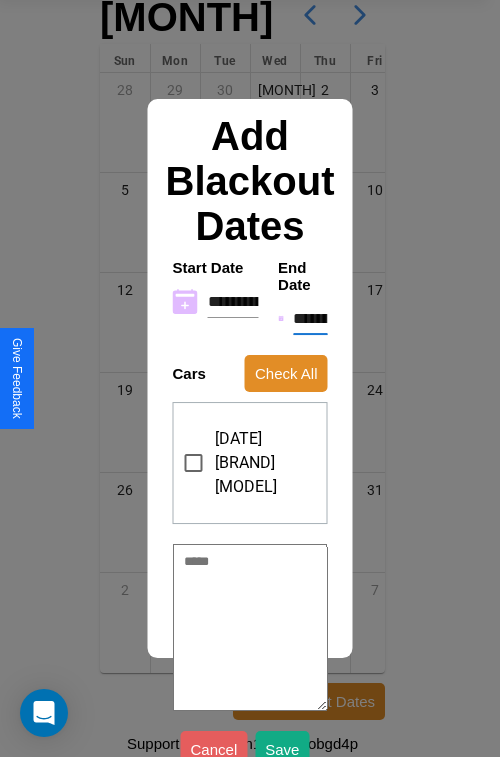 type on "*" 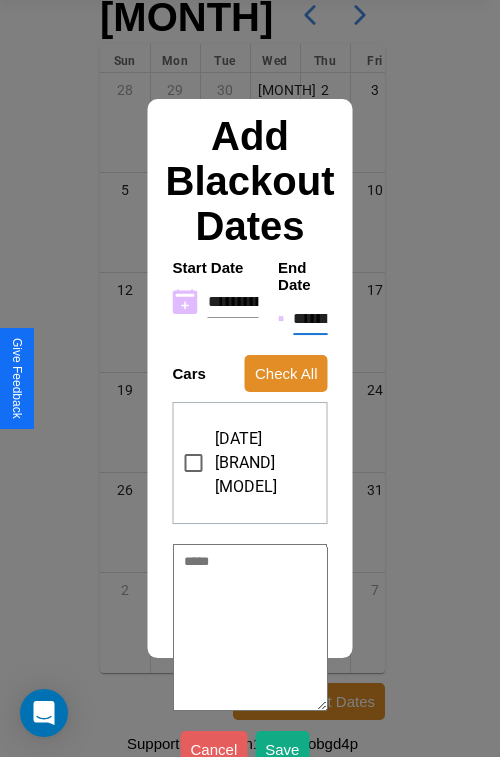 type on "*" 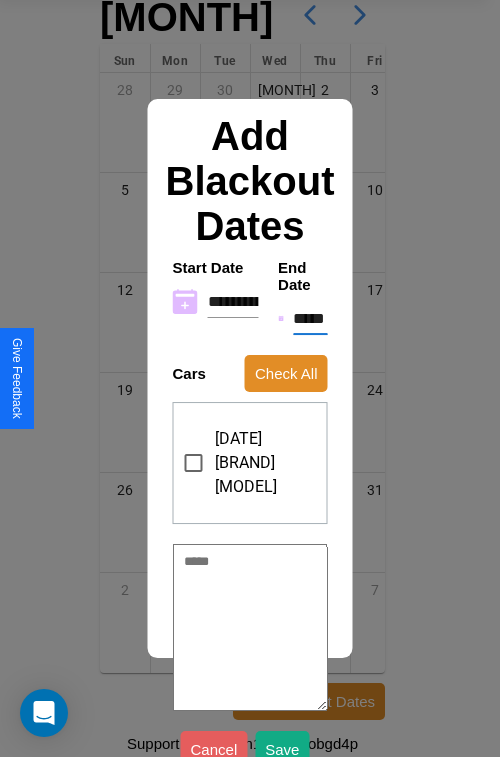 type on "*" 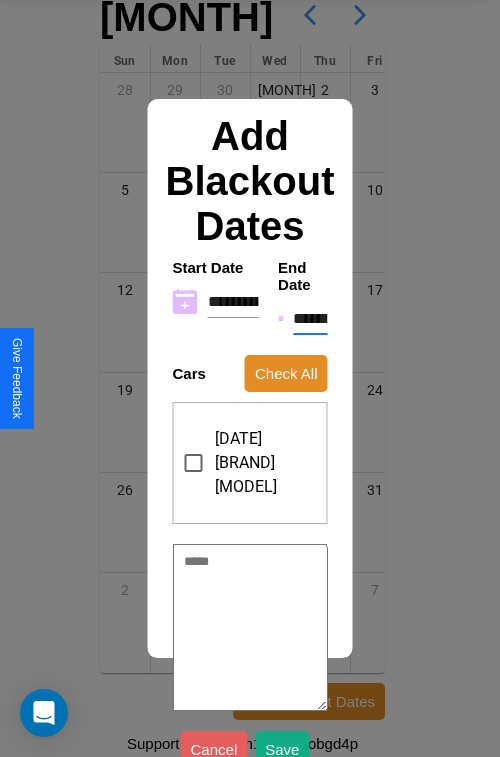 type on "*" 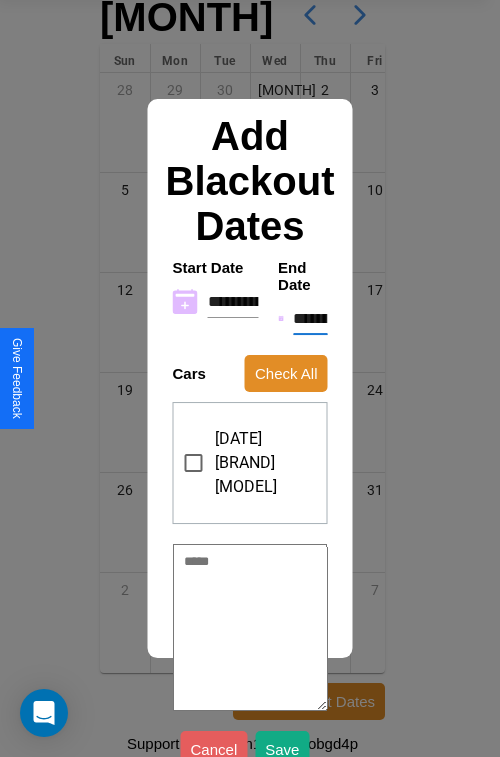 type on "*" 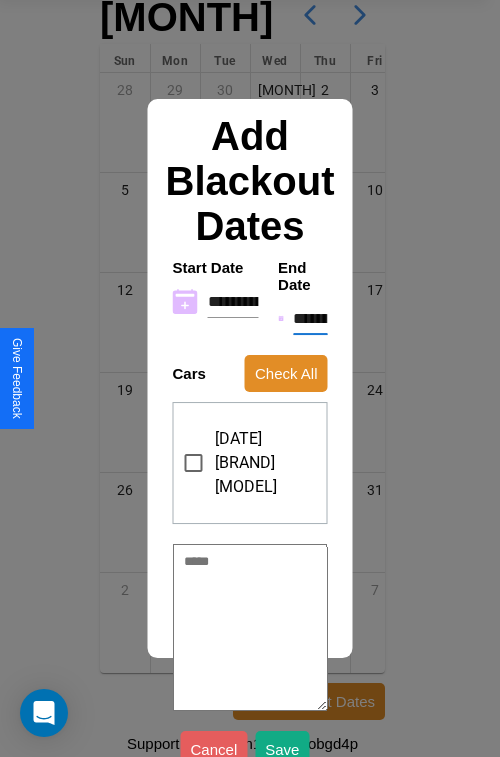 type on "*" 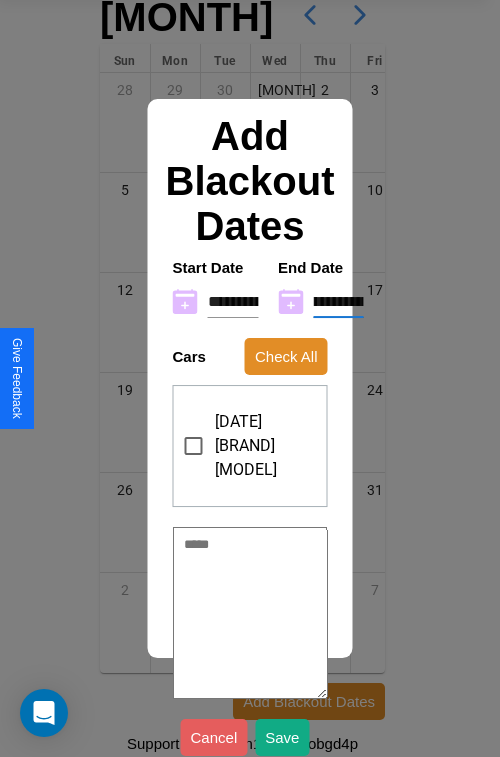 type on "**********" 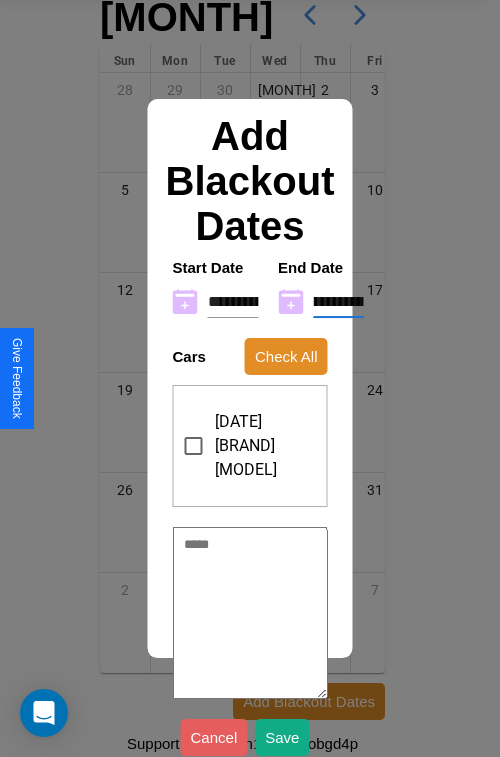type on "*" 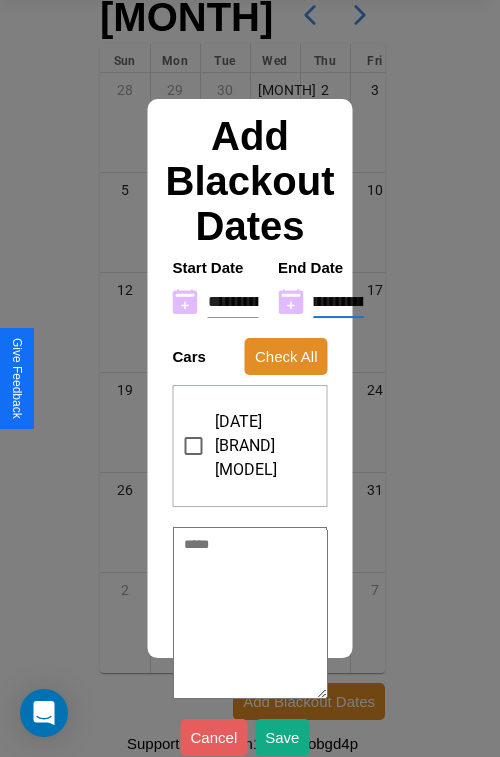 type on "**********" 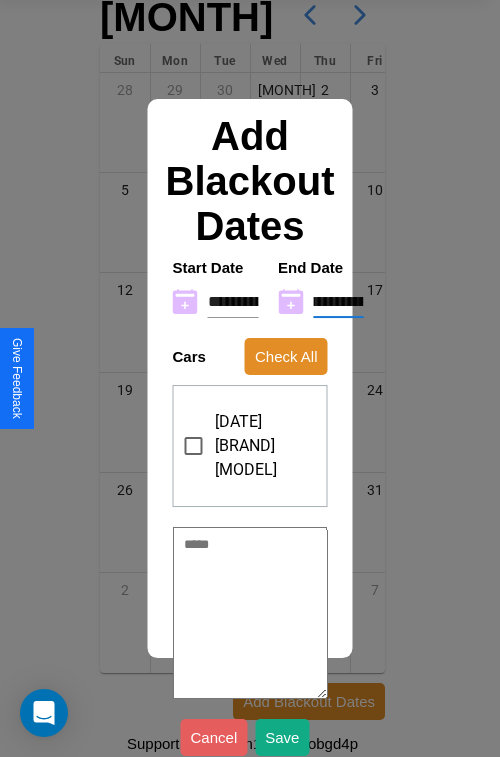type on "*" 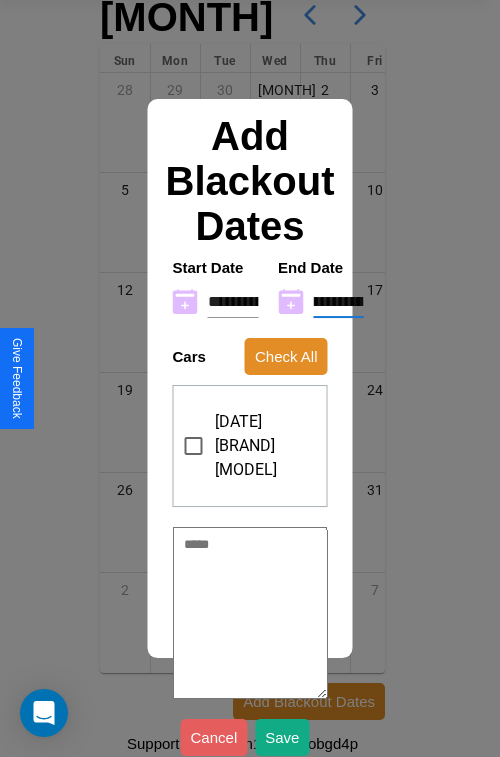 type on "**********" 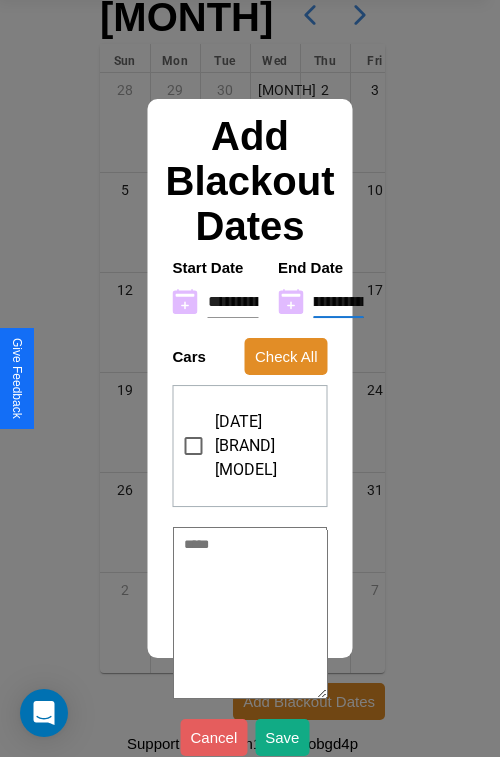type on "*" 